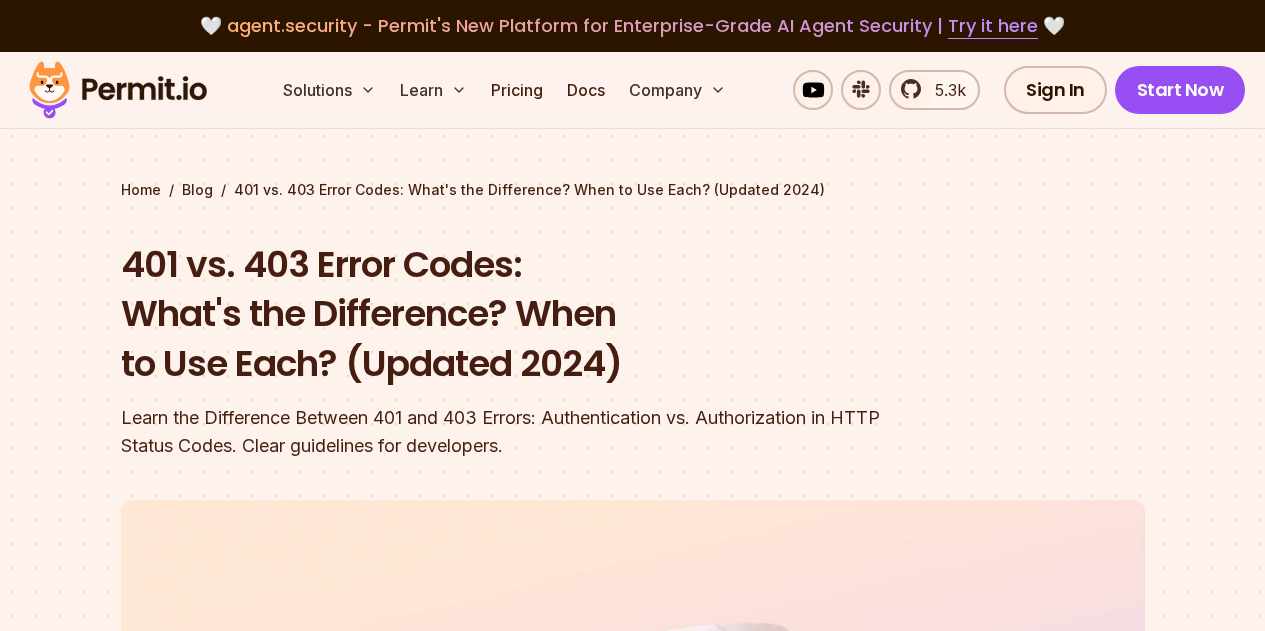 scroll, scrollTop: 1000, scrollLeft: 0, axis: vertical 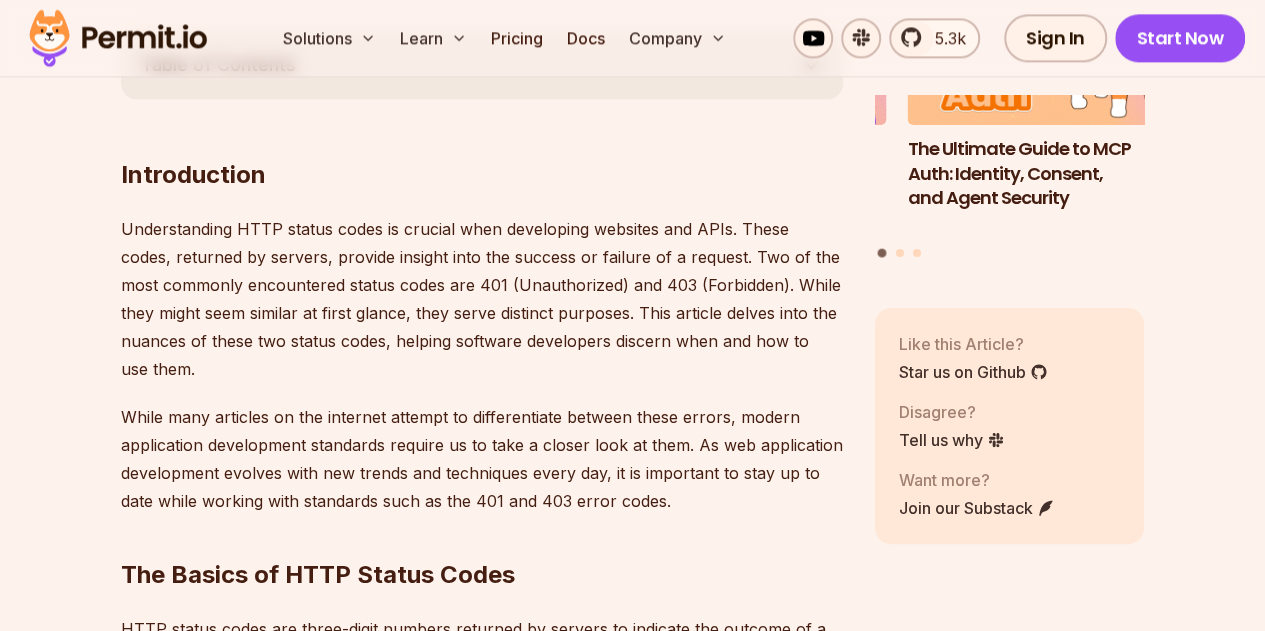 click on "Understanding HTTP status codes is crucial when developing websites and APIs. These codes, returned by servers, provide insight into the success or failure of a request. Two of the most commonly encountered status codes are 401 (Unauthorized) and 403 (Forbidden). While they might seem similar at first glance, they serve distinct purposes. This article delves into the nuances of these two status codes, helping software developers discern when and how to use them." at bounding box center [482, 299] 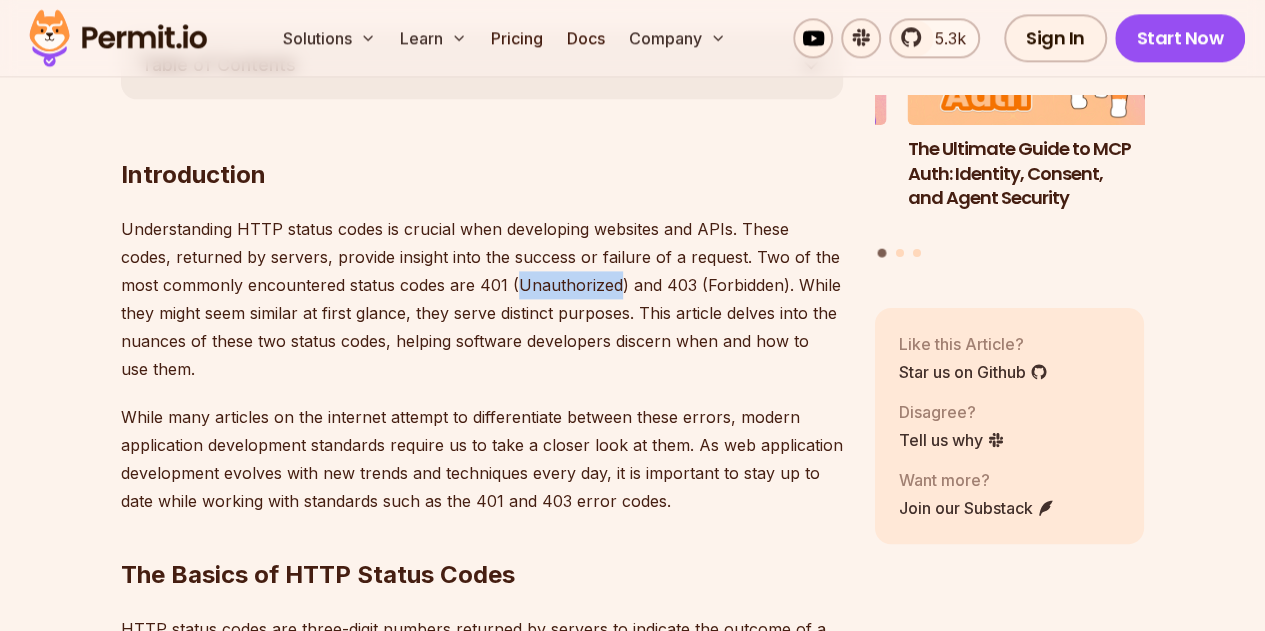 click on "Understanding HTTP status codes is crucial when developing websites and APIs. These codes, returned by servers, provide insight into the success or failure of a request. Two of the most commonly encountered status codes are 401 (Unauthorized) and 403 (Forbidden). While they might seem similar at first glance, they serve distinct purposes. This article delves into the nuances of these two status codes, helping software developers discern when and how to use them." at bounding box center (482, 299) 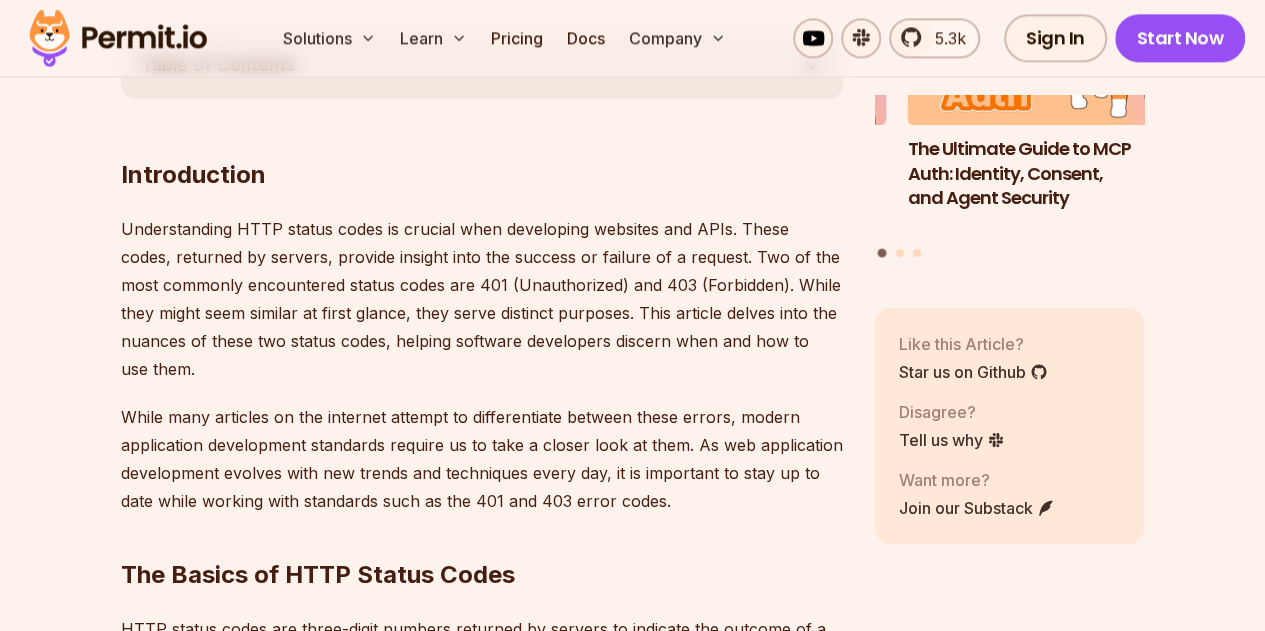 click on "Understanding HTTP status codes is crucial when developing websites and APIs. These codes, returned by servers, provide insight into the success or failure of a request. Two of the most commonly encountered status codes are 401 (Unauthorized) and 403 (Forbidden). While they might seem similar at first glance, they serve distinct purposes. This article delves into the nuances of these two status codes, helping software developers discern when and how to use them." at bounding box center (482, 299) 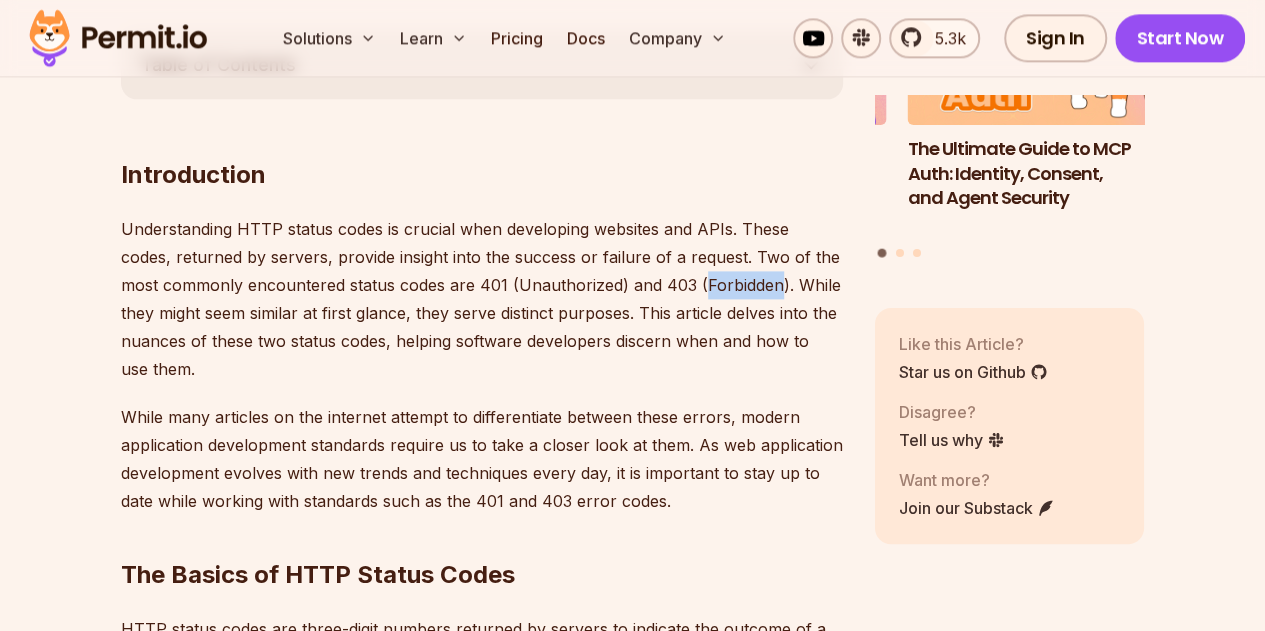 click on "Understanding HTTP status codes is crucial when developing websites and APIs. These codes, returned by servers, provide insight into the success or failure of a request. Two of the most commonly encountered status codes are 401 (Unauthorized) and 403 (Forbidden). While they might seem similar at first glance, they serve distinct purposes. This article delves into the nuances of these two status codes, helping software developers discern when and how to use them." at bounding box center [482, 299] 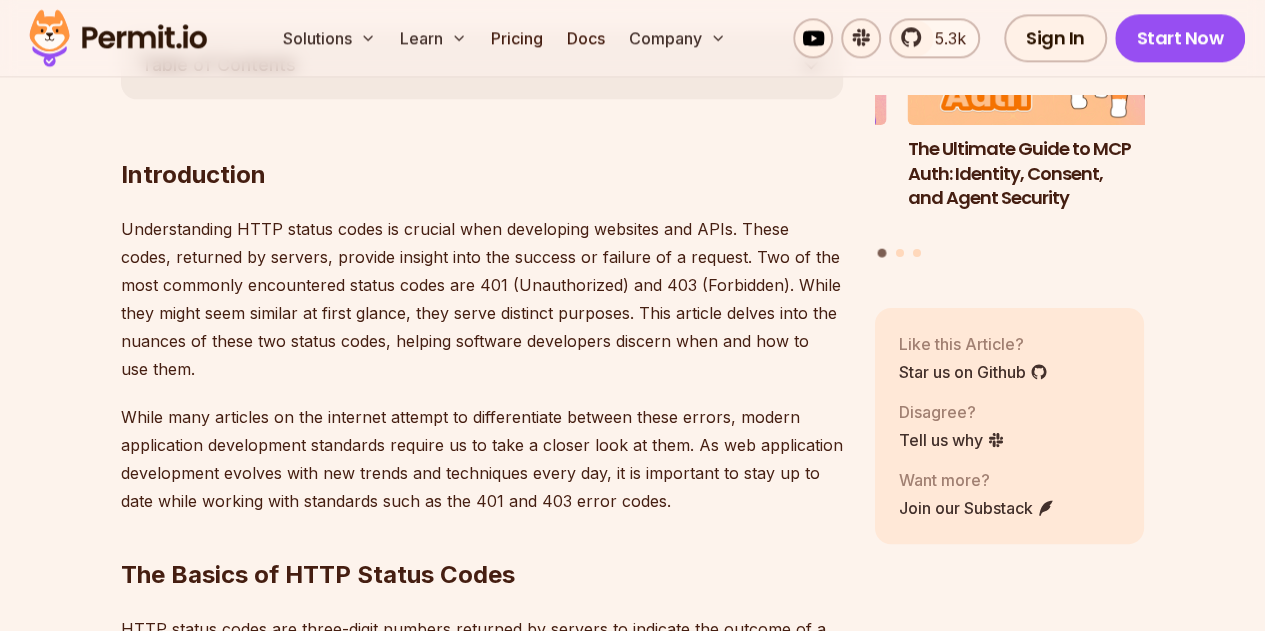 click on "Understanding HTTP status codes is crucial when developing websites and APIs. These codes, returned by servers, provide insight into the success or failure of a request. Two of the most commonly encountered status codes are 401 (Unauthorized) and 403 (Forbidden). While they might seem similar at first glance, they serve distinct purposes. This article delves into the nuances of these two status codes, helping software developers discern when and how to use them." at bounding box center [482, 299] 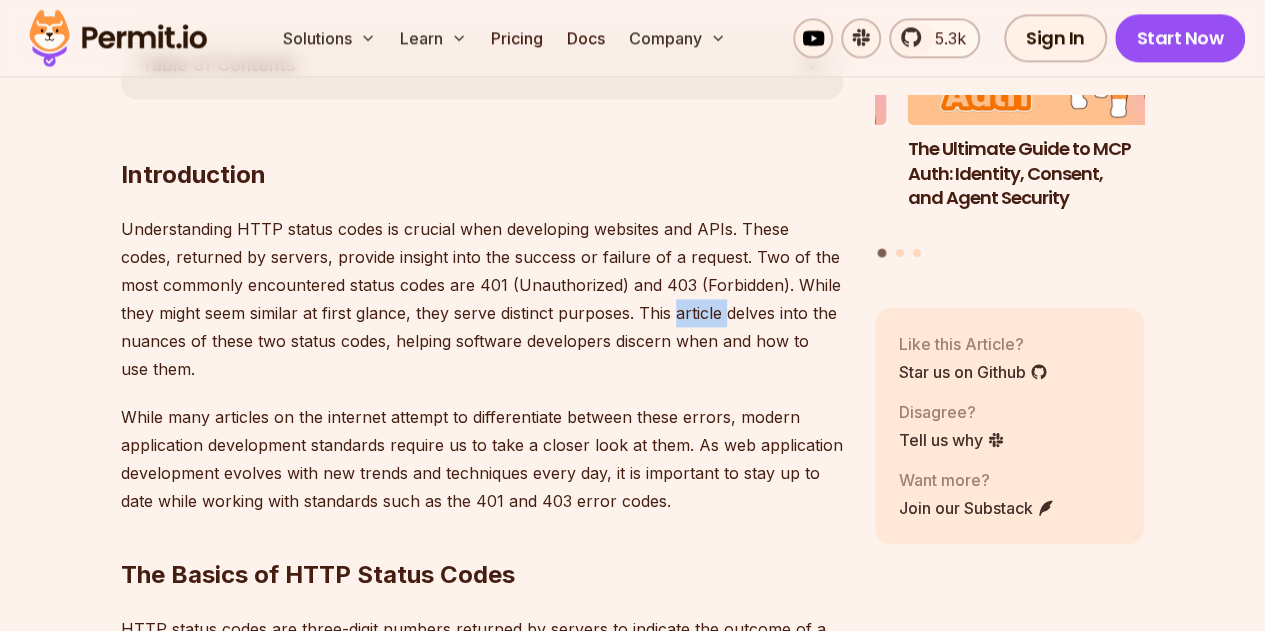 click on "Understanding HTTP status codes is crucial when developing websites and APIs. These codes, returned by servers, provide insight into the success or failure of a request. Two of the most commonly encountered status codes are 401 (Unauthorized) and 403 (Forbidden). While they might seem similar at first glance, they serve distinct purposes. This article delves into the nuances of these two status codes, helping software developers discern when and how to use them." at bounding box center (482, 299) 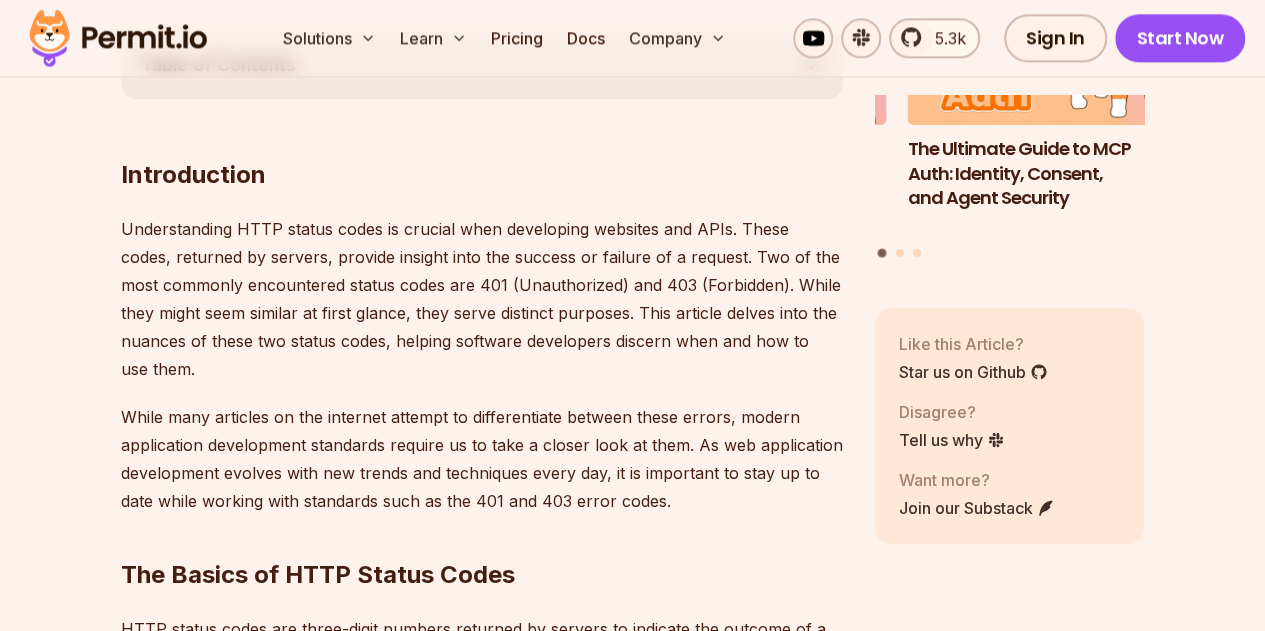 click on "Understanding HTTP status codes is crucial when developing websites and APIs. These codes, returned by servers, provide insight into the success or failure of a request. Two of the most commonly encountered status codes are 401 (Unauthorized) and 403 (Forbidden). While they might seem similar at first glance, they serve distinct purposes. This article delves into the nuances of these two status codes, helping software developers discern when and how to use them." at bounding box center [482, 299] 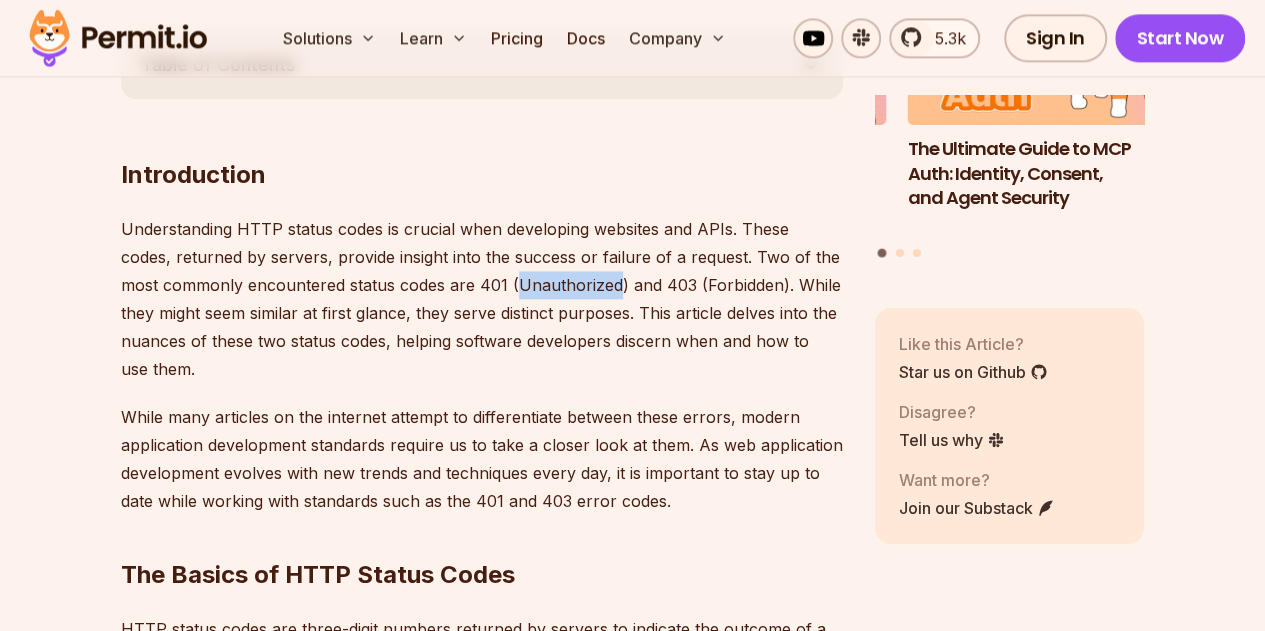 click on "Understanding HTTP status codes is crucial when developing websites and APIs. These codes, returned by servers, provide insight into the success or failure of a request. Two of the most commonly encountered status codes are 401 (Unauthorized) and 403 (Forbidden). While they might seem similar at first glance, they serve distinct purposes. This article delves into the nuances of these two status codes, helping software developers discern when and how to use them." at bounding box center (482, 299) 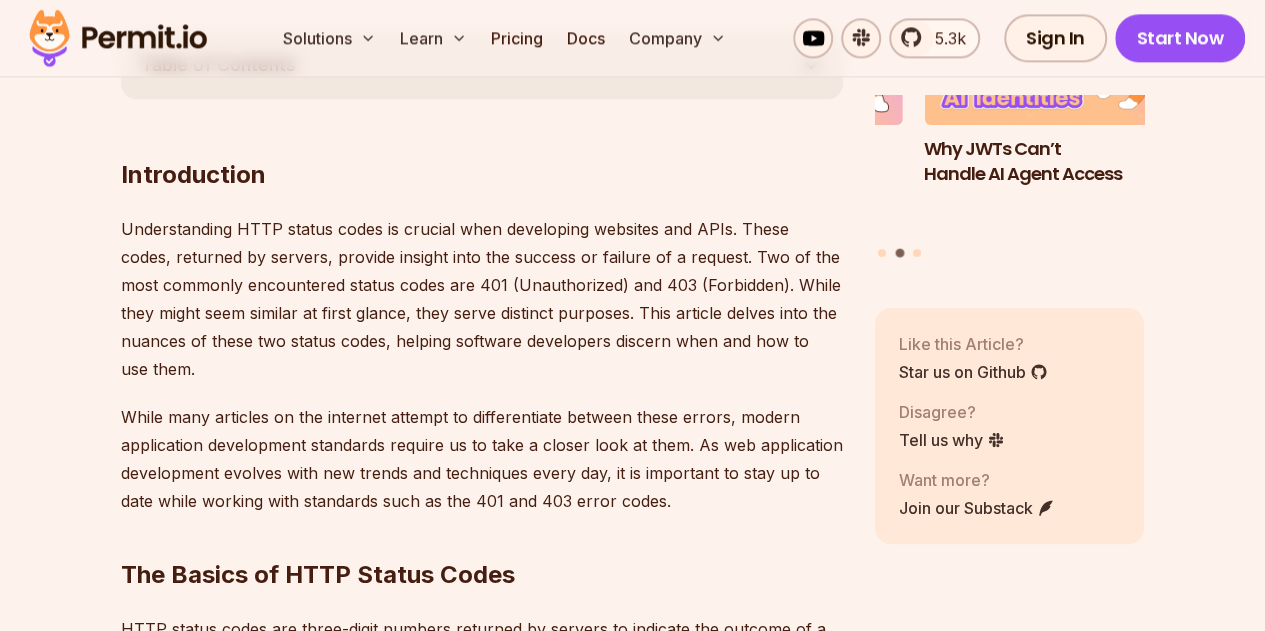 click on "Understanding HTTP status codes is crucial when developing websites and APIs. These codes, returned by servers, provide insight into the success or failure of a request. Two of the most commonly encountered status codes are 401 (Unauthorized) and 403 (Forbidden). While they might seem similar at first glance, they serve distinct purposes. This article delves into the nuances of these two status codes, helping software developers discern when and how to use them." at bounding box center (482, 299) 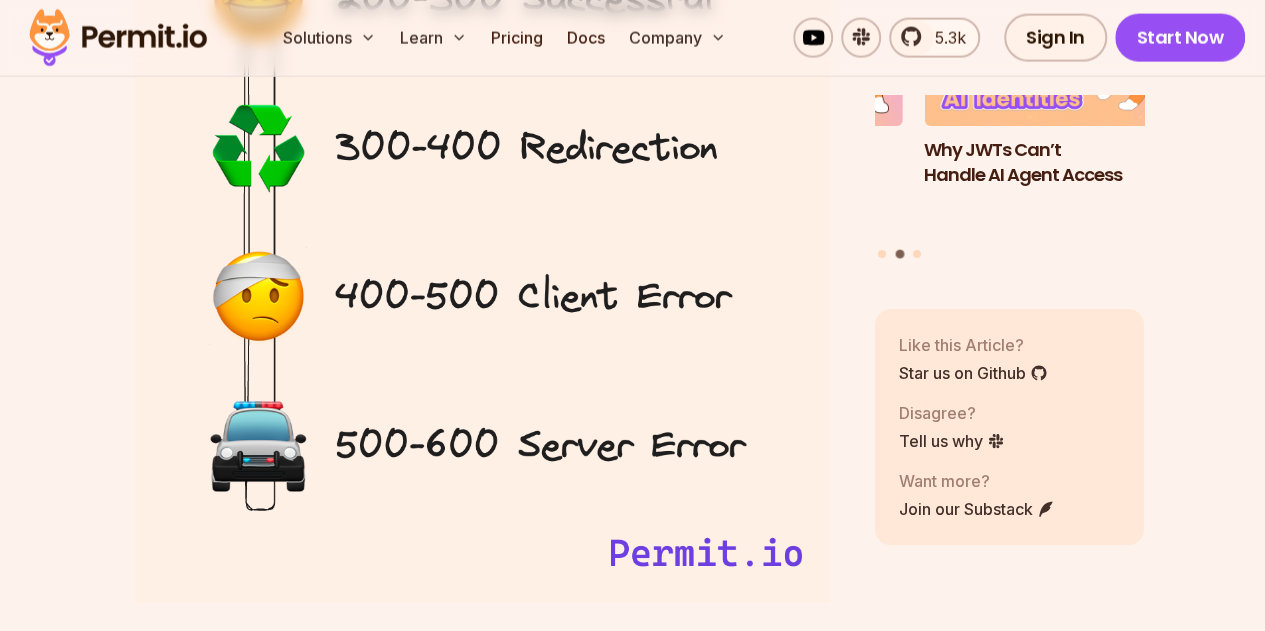 scroll, scrollTop: 2800, scrollLeft: 0, axis: vertical 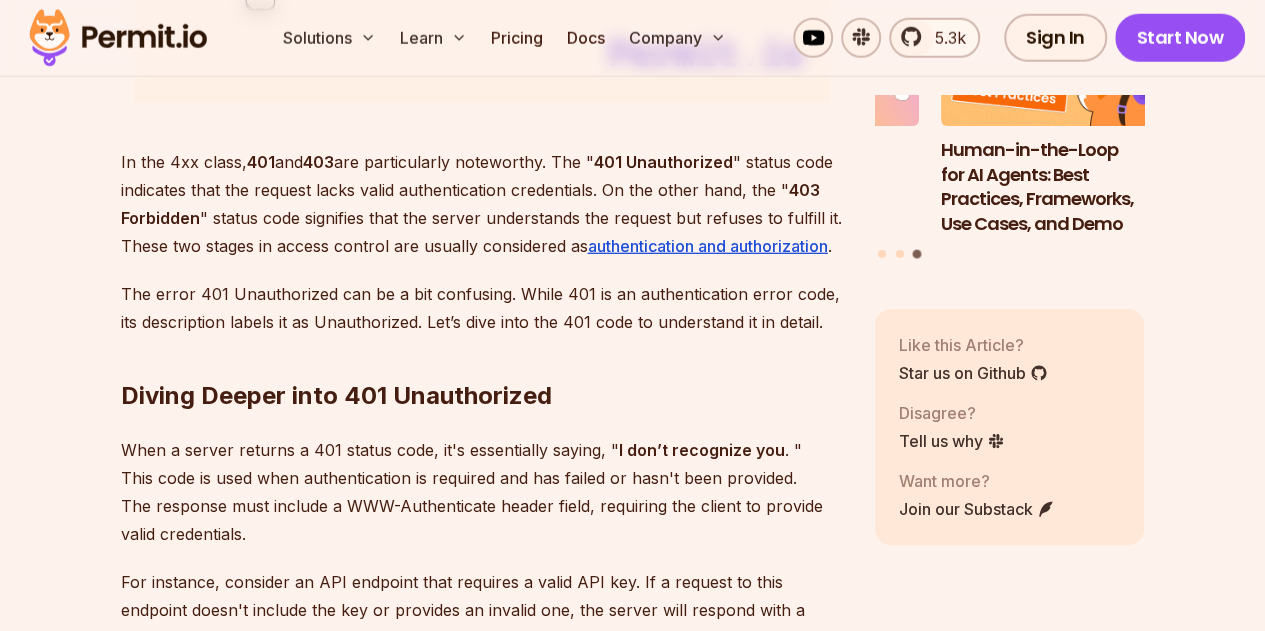 click on "401 Unauthorized" at bounding box center [663, 162] 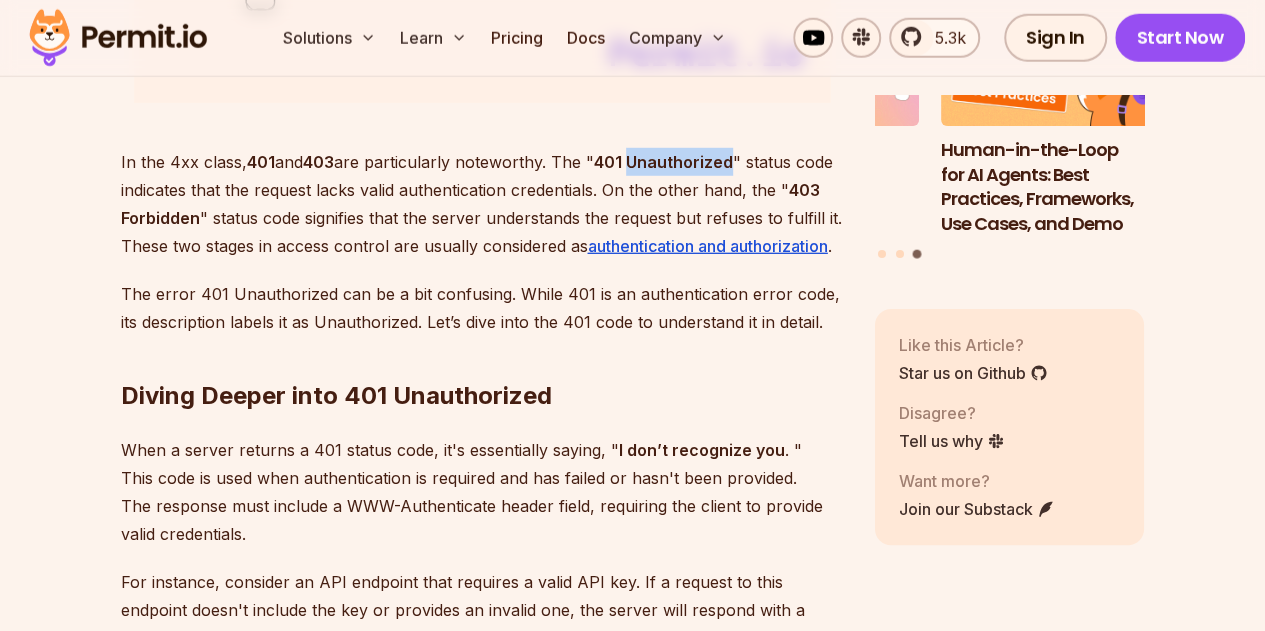click on "401 Unauthorized" at bounding box center [663, 162] 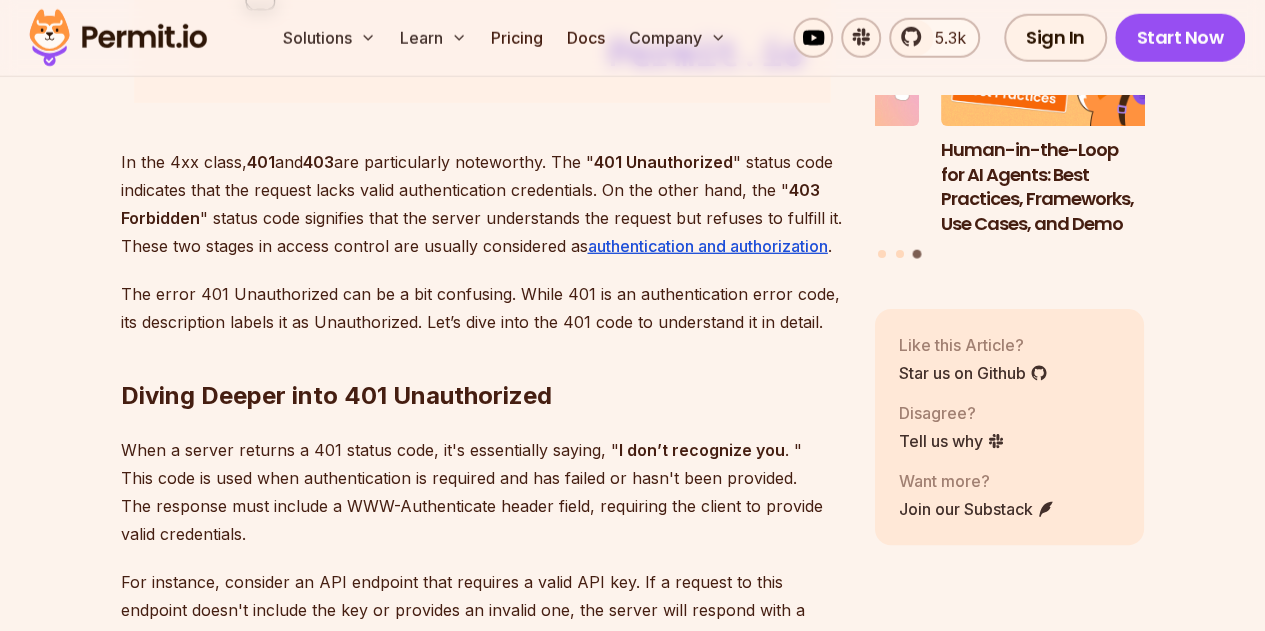 click on "In the 4xx class,  401  and  403  are particularly noteworthy. The " 401 Unauthorized " status code indicates that the request lacks valid authentication credentials. On the other hand, the " 403 Forbidden " status code signifies that the server understands the request but refuses to fulfill it. These two stages in access control are usually considered as  authentication and authorization ." at bounding box center [482, 204] 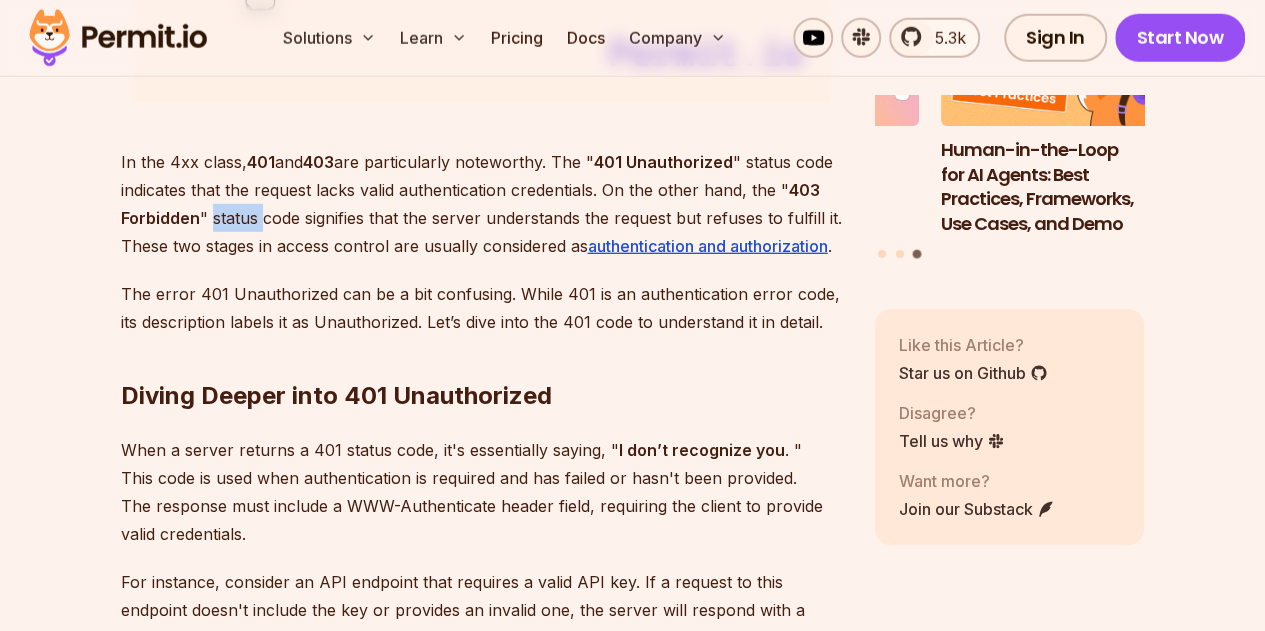 click on "In the 4xx class,  401  and  403  are particularly noteworthy. The " 401 Unauthorized " status code indicates that the request lacks valid authentication credentials. On the other hand, the " 403 Forbidden " status code signifies that the server understands the request but refuses to fulfill it. These two stages in access control are usually considered as  authentication and authorization ." at bounding box center (482, 204) 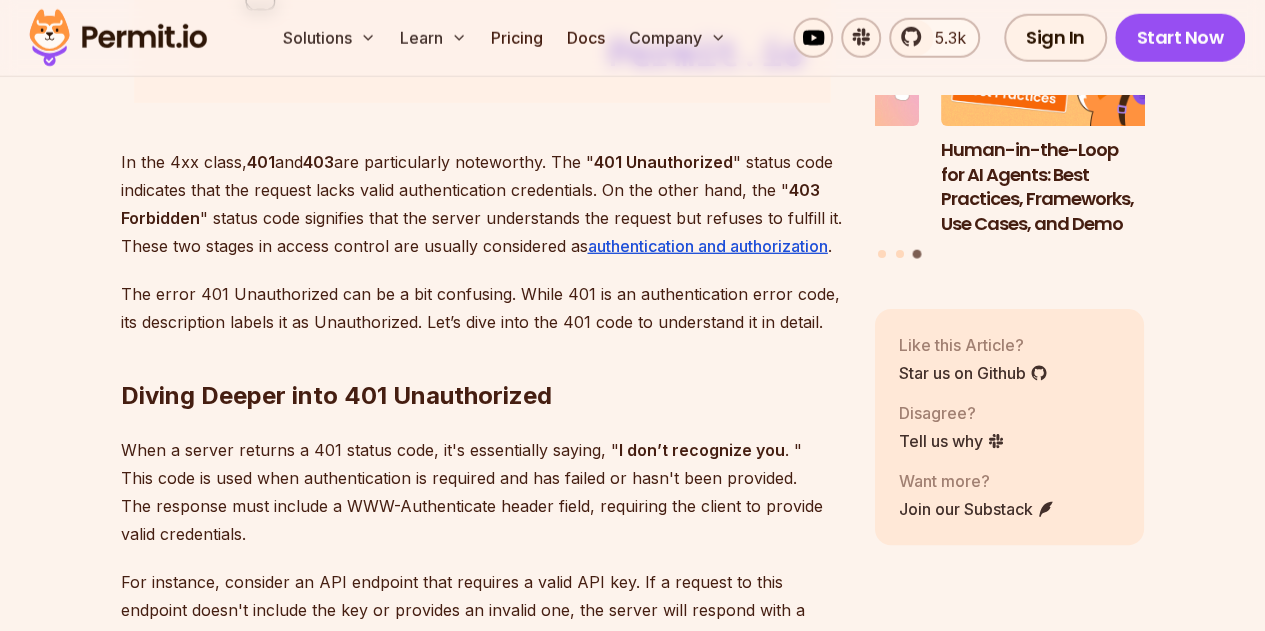 click on "In the 4xx class,  401  and  403  are particularly noteworthy. The " 401 Unauthorized " status code indicates that the request lacks valid authentication credentials. On the other hand, the " 403 Forbidden " status code signifies that the server understands the request but refuses to fulfill it. These two stages in access control are usually considered as  authentication and authorization ." at bounding box center [482, 204] 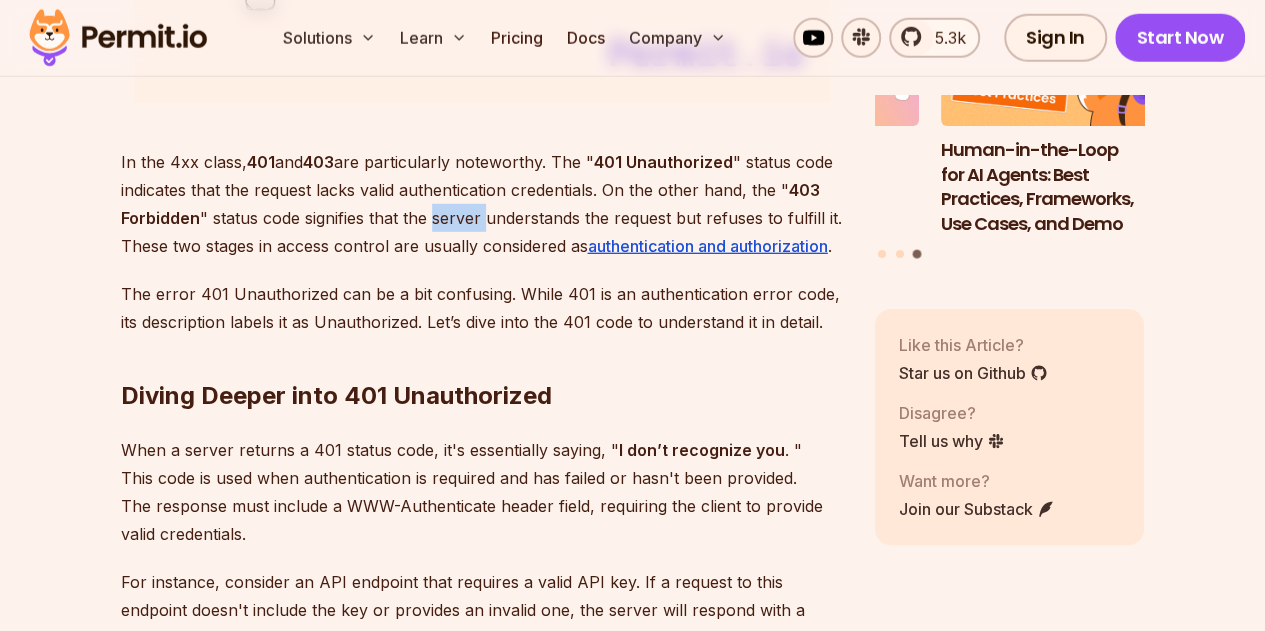 click on "In the 4xx class,  401  and  403  are particularly noteworthy. The " 401 Unauthorized " status code indicates that the request lacks valid authentication credentials. On the other hand, the " 403 Forbidden " status code signifies that the server understands the request but refuses to fulfill it. These two stages in access control are usually considered as  authentication and authorization ." at bounding box center (482, 204) 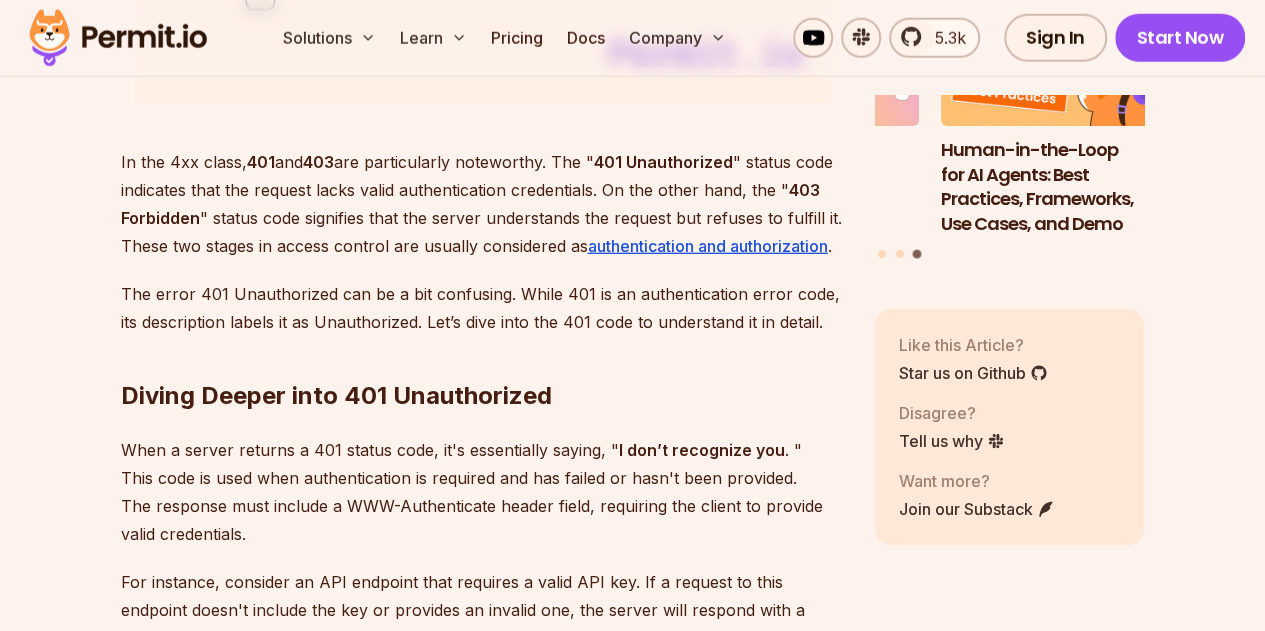 click on "In the 4xx class,  401  and  403  are particularly noteworthy. The " 401 Unauthorized " status code indicates that the request lacks valid authentication credentials. On the other hand, the " 403 Forbidden " status code signifies that the server understands the request but refuses to fulfill it. These two stages in access control are usually considered as  authentication and authorization ." at bounding box center (482, 204) 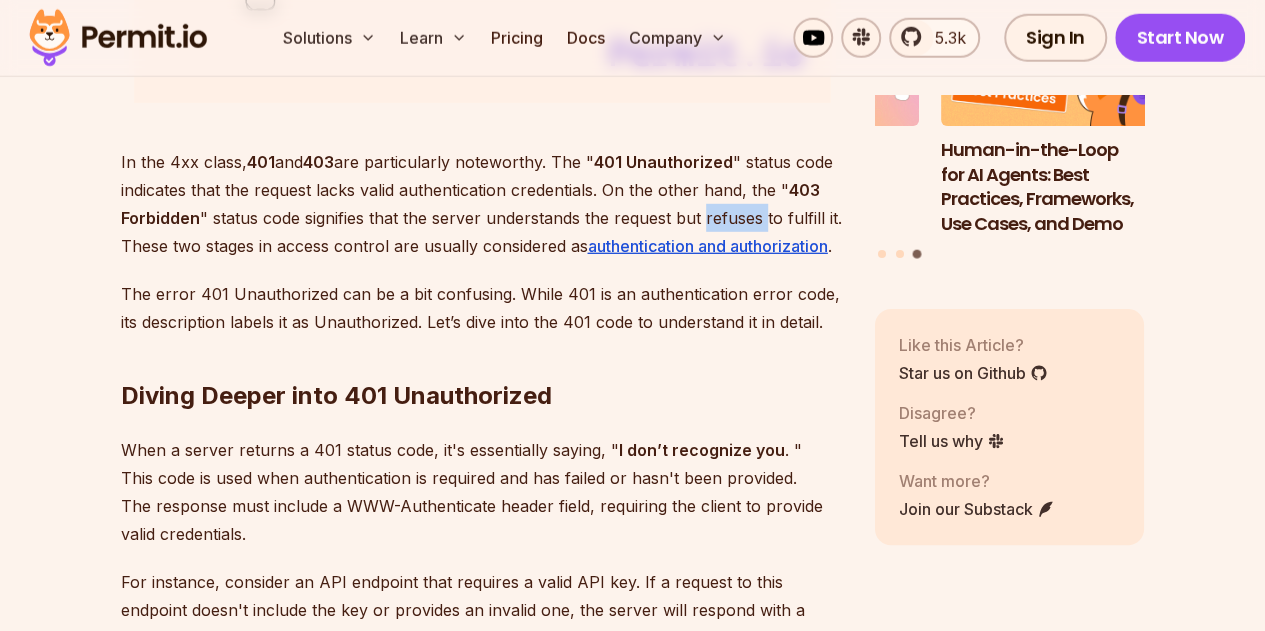 click on "In the 4xx class,  401  and  403  are particularly noteworthy. The " 401 Unauthorized " status code indicates that the request lacks valid authentication credentials. On the other hand, the " 403 Forbidden " status code signifies that the server understands the request but refuses to fulfill it. These two stages in access control are usually considered as  authentication and authorization ." at bounding box center (482, 204) 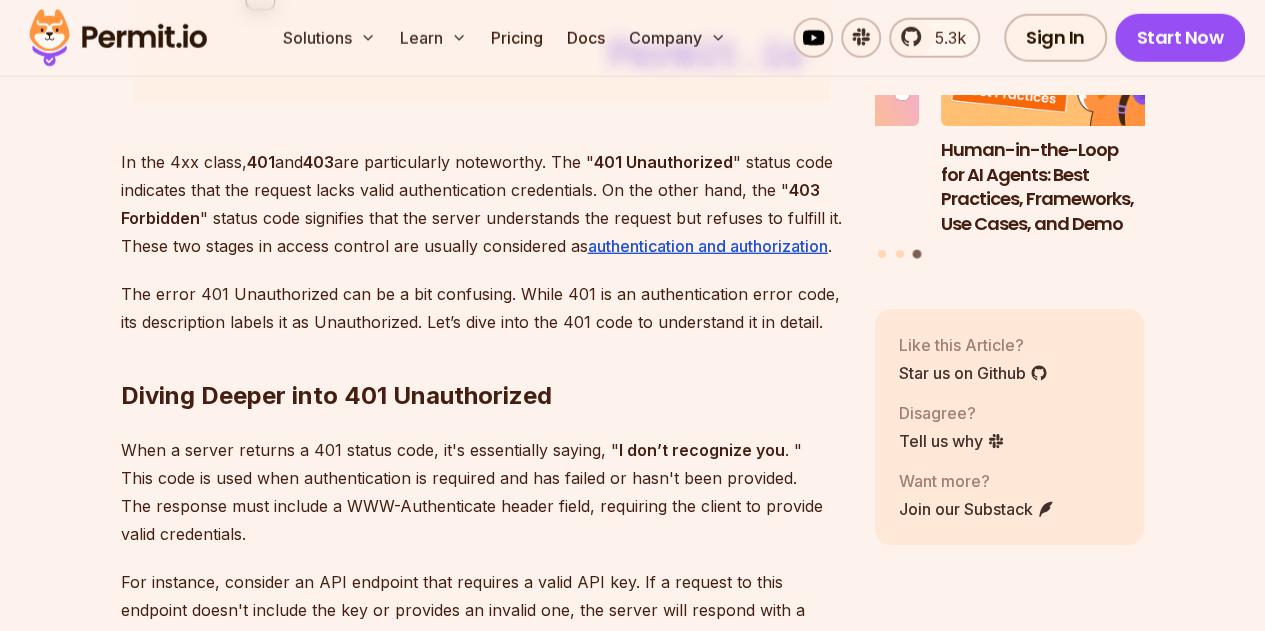 click on "In the 4xx class,  401  and  403  are particularly noteworthy. The " 401 Unauthorized " status code indicates that the request lacks valid authentication credentials. On the other hand, the " 403 Forbidden " status code signifies that the server understands the request but refuses to fulfill it. These two stages in access control are usually considered as  authentication and authorization ." at bounding box center (482, 204) 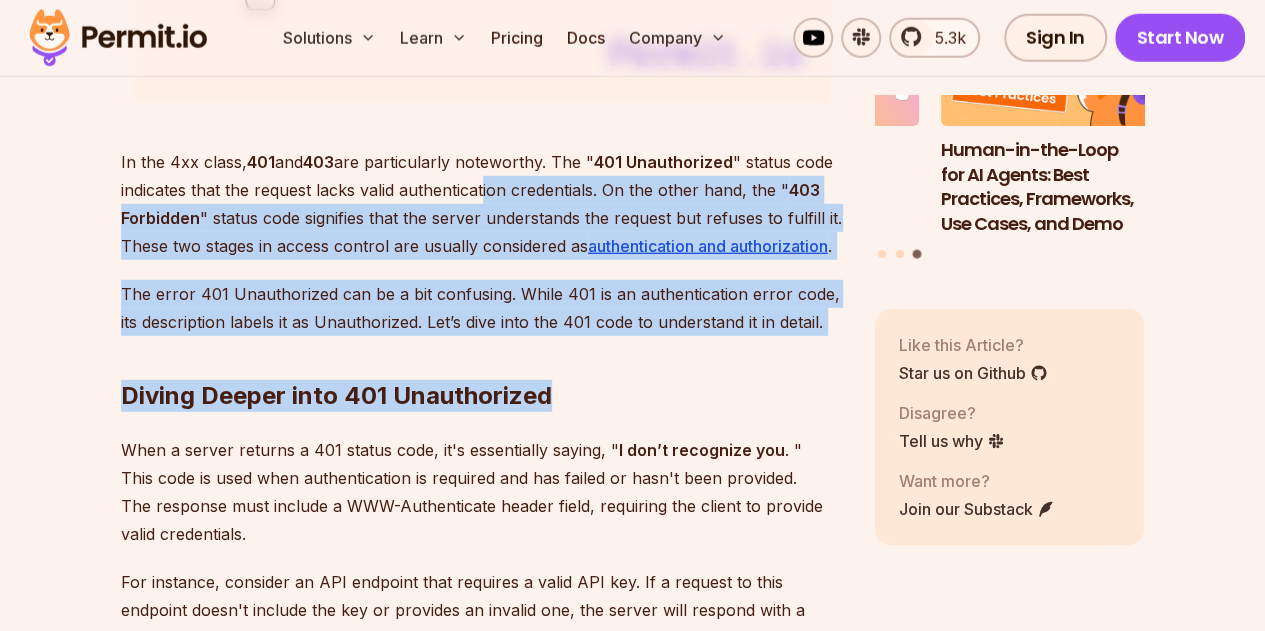 drag, startPoint x: 486, startPoint y: 194, endPoint x: 591, endPoint y: 390, distance: 222.35332 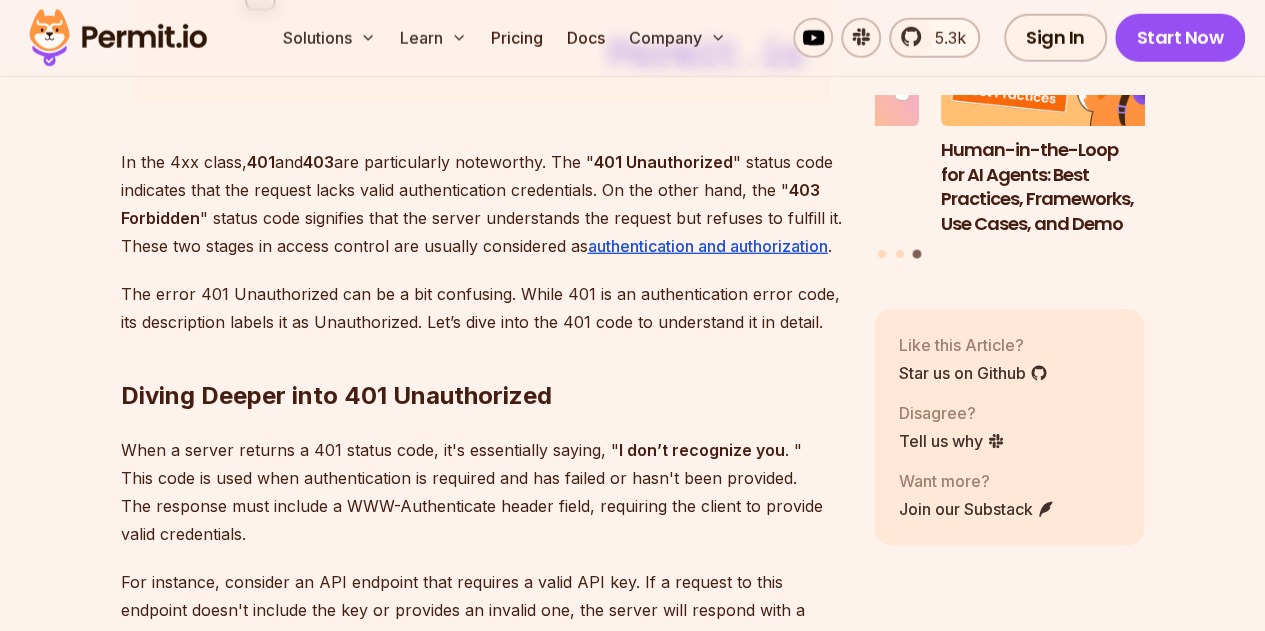click on "When a server returns a 401 status code, it's essentially saying, " I don’t recognize you ." This code is used when authentication is required and has failed or hasn't been provided. The response must include a WWW-Authenticate header field, requiring the client to provide valid credentials." at bounding box center (482, 492) 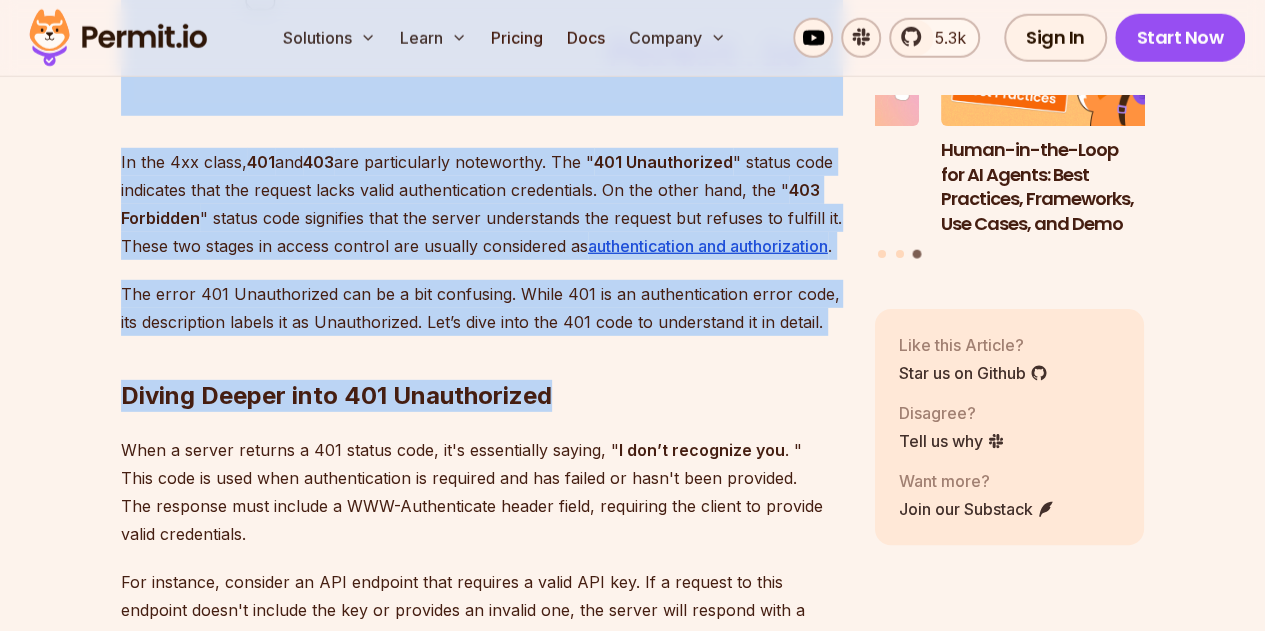 drag, startPoint x: 820, startPoint y: 393, endPoint x: 749, endPoint y: 100, distance: 301.47968 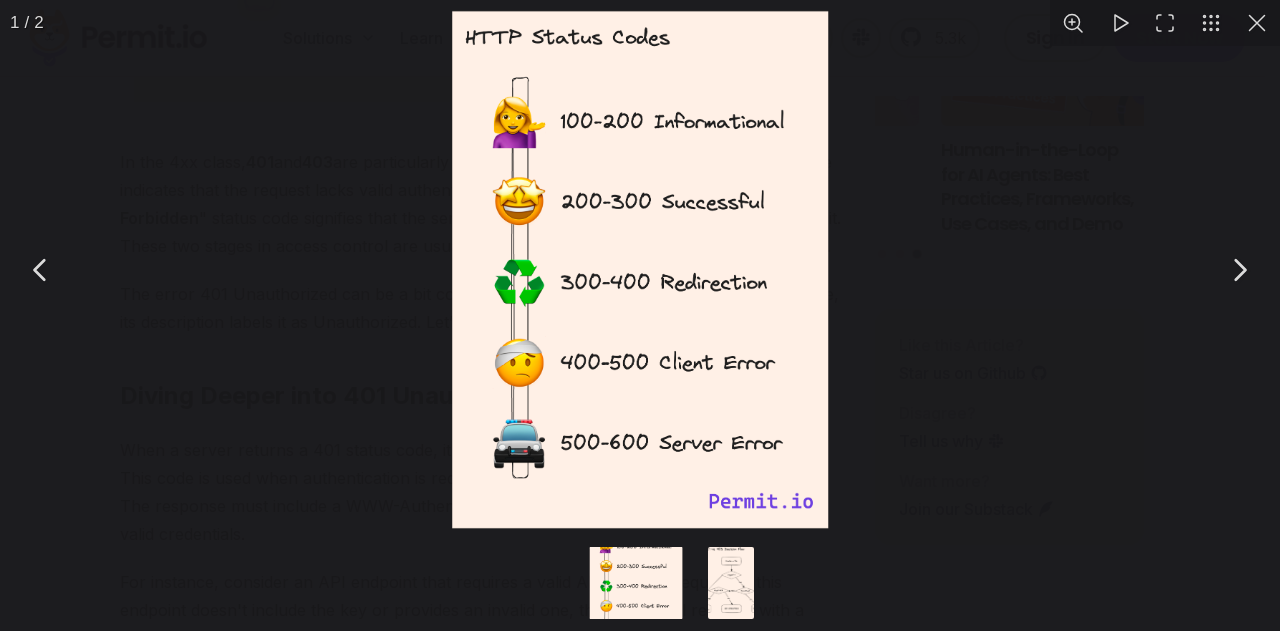 click at bounding box center (640, 269) 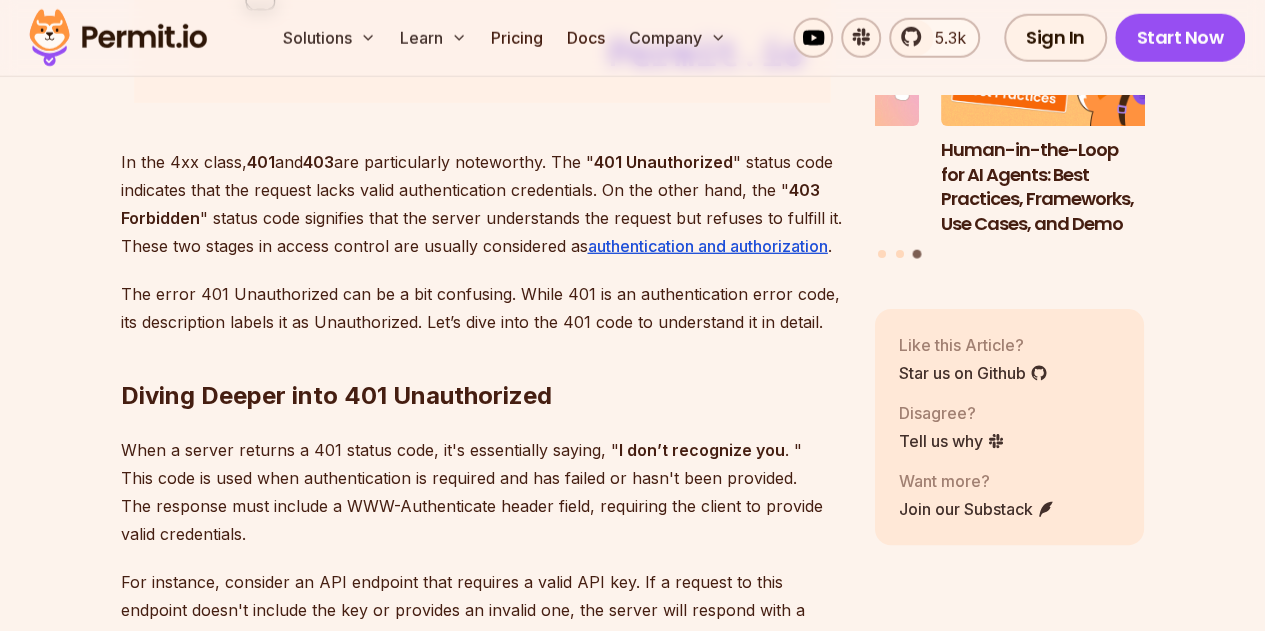 click on "Introduction Understanding HTTP status codes is crucial when developing websites and APIs. These codes, returned by servers, provide insight into the success or failure of a request. Two of the most commonly encountered status codes are 401 (Unauthorized) and 403 (Forbidden). While they might seem similar at first glance, they serve distinct purposes. This article delves into the nuances of these two status codes, helping software developers discern when and how to use them. While many articles on the internet attempt to differentiate between these errors, modern application development standards require us to take a closer look at them. As web application development evolves with new trends and techniques every day, it is important to stay up to date while working with standards such as the 401 and 403 error codes. The Basics of HTTP Status Codes 4xx  codes signify  client errors , while  5xx  codes indicate  server errors . In the 4xx class,  401  and  403  are particularly noteworthy. The " . ." at bounding box center [482, 2229] 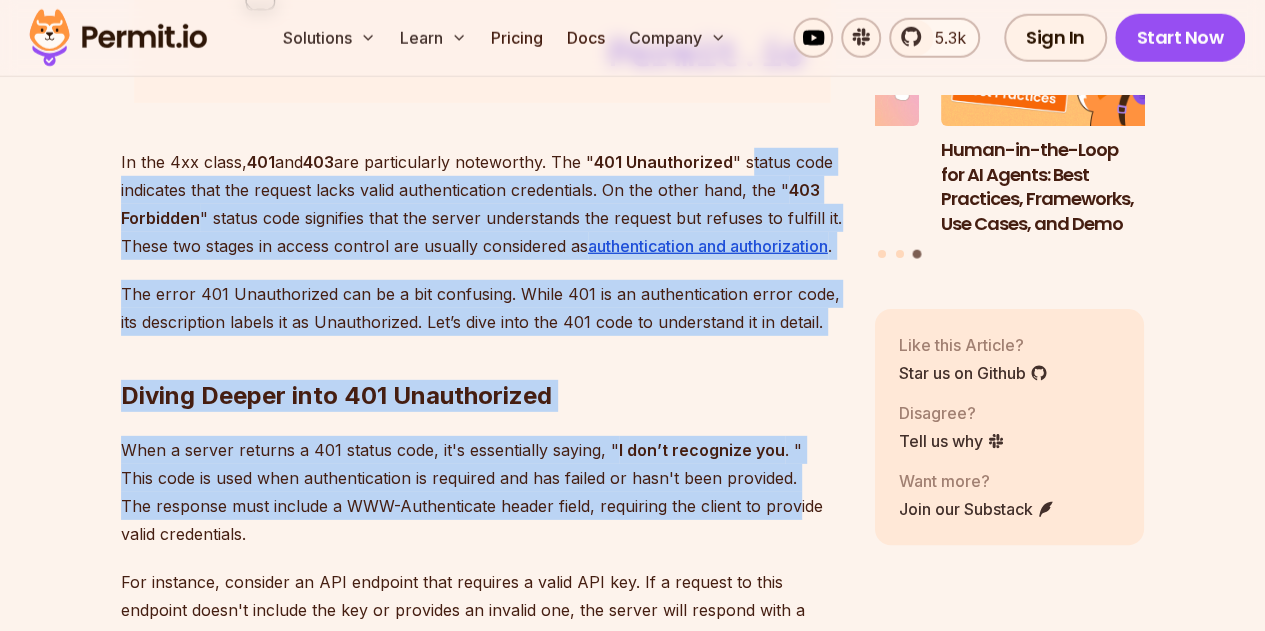 drag, startPoint x: 753, startPoint y: 118, endPoint x: 803, endPoint y: 515, distance: 400.13623 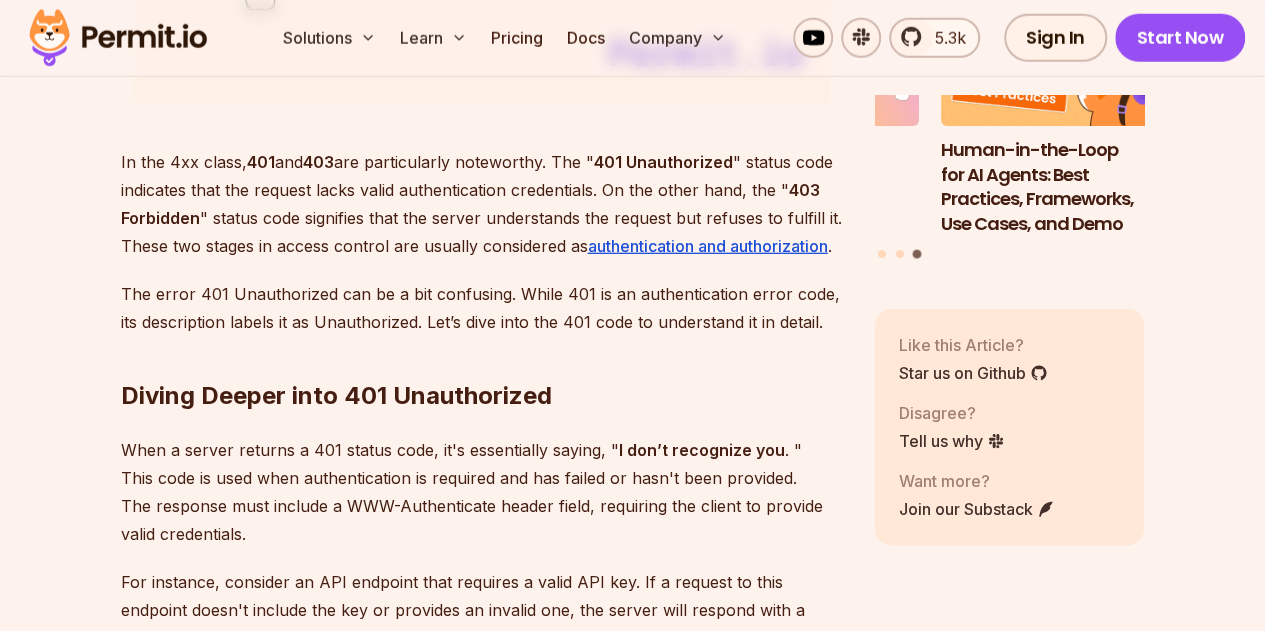 click on "When a server returns a 401 status code, it's essentially saying, " I don’t recognize you ." This code is used when authentication is required and has failed or hasn't been provided. The response must include a WWW-Authenticate header field, requiring the client to provide valid credentials." at bounding box center [482, 492] 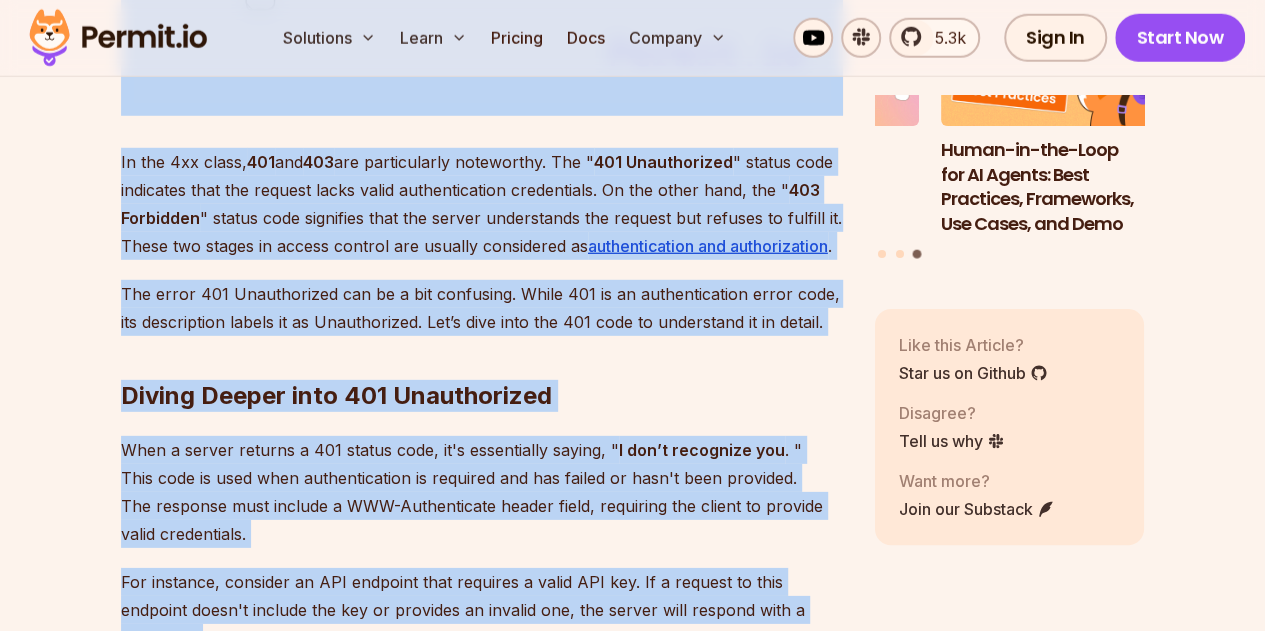 drag, startPoint x: 853, startPoint y: 618, endPoint x: 715, endPoint y: 97, distance: 538.9666 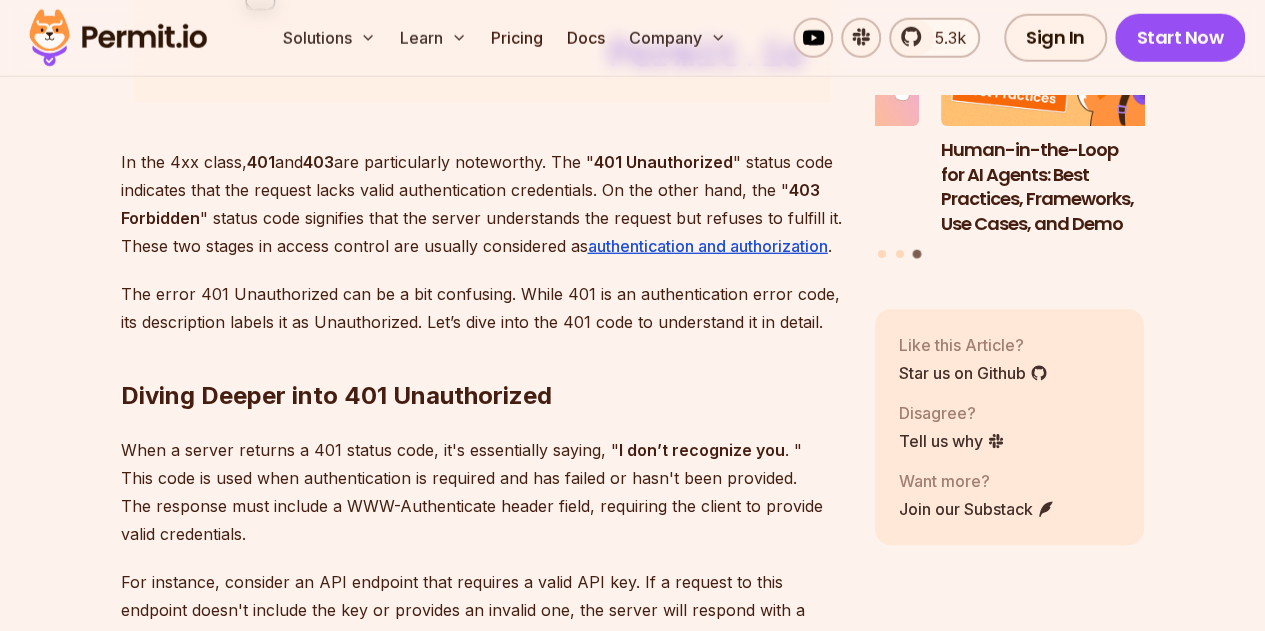click on "Table of Contents Introduction Understanding HTTP status codes is crucial when developing websites and APIs. These codes, returned by servers, provide insight into the success or failure of a request. Two of the most commonly encountered status codes are 401 (Unauthorized) and 403 (Forbidden). While they might seem similar at first glance, they serve distinct purposes. This article delves into the nuances of these two status codes, helping software developers discern when and how to use them. While many articles on the internet attempt to differentiate between these errors, modern application development standards require us to take a closer look at them. As web application development evolves with new trends and techniques every day, it is important to stay up to date while working with standards such as the 401 and 403 error codes. The Basics of HTTP Status Codes 4xx  codes signify  client errors , while  5xx  codes indicate  server errors . In the 4xx class,  401  and  403  401 Unauthorized . ." at bounding box center (632, 2383) 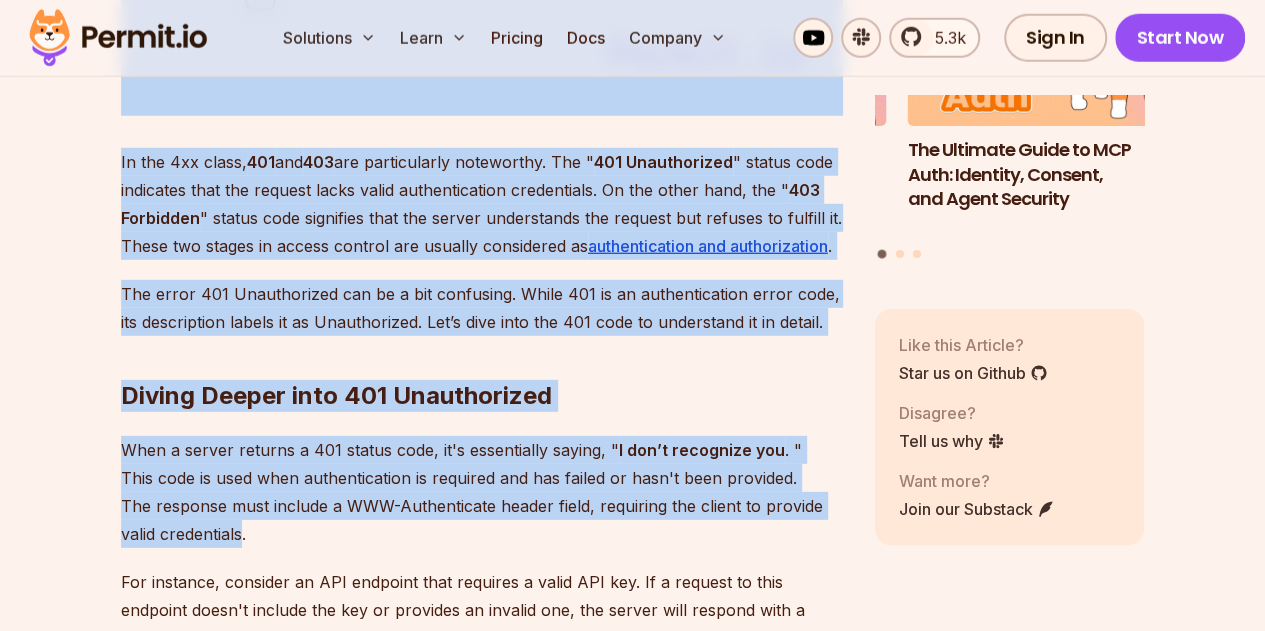 drag, startPoint x: 837, startPoint y: 539, endPoint x: 788, endPoint y: 95, distance: 446.69565 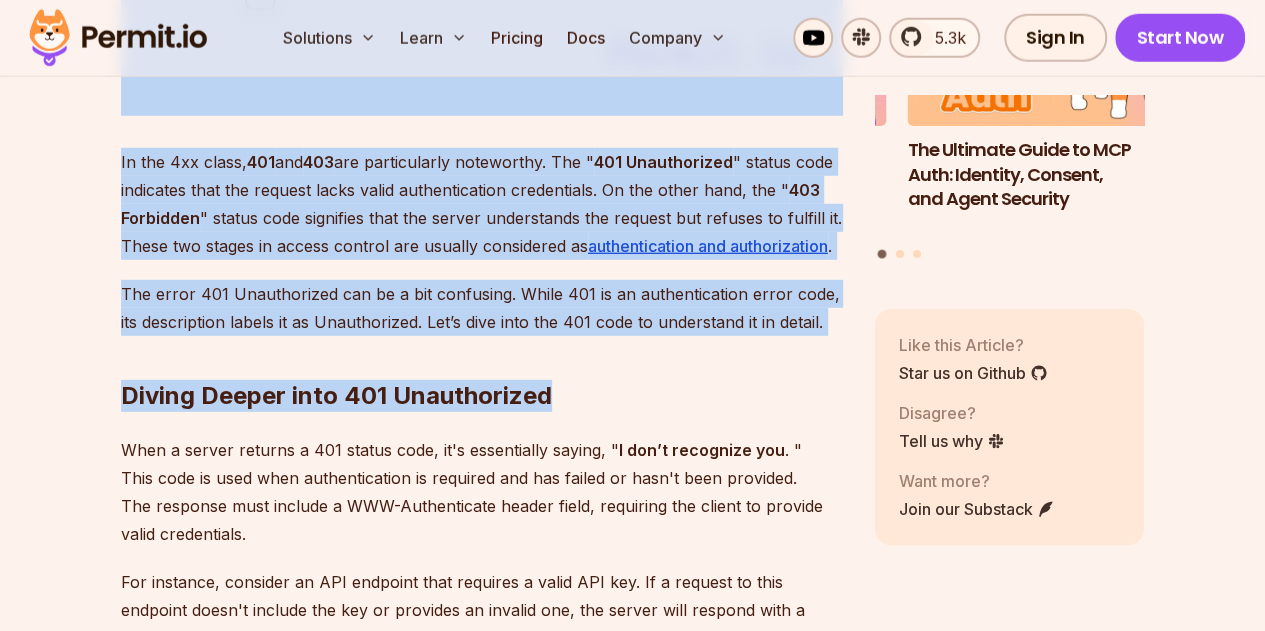 drag, startPoint x: 841, startPoint y: 352, endPoint x: 783, endPoint y: 94, distance: 264.43903 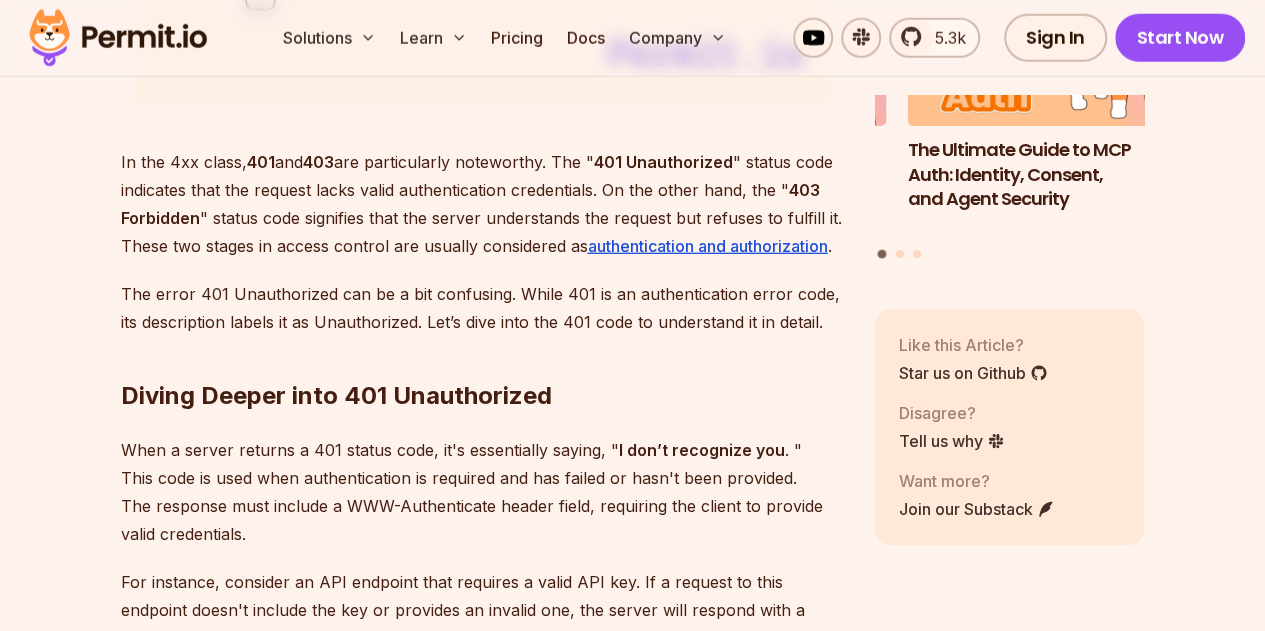 click on "Diving Deeper into 401 Unauthorized" at bounding box center (482, 356) 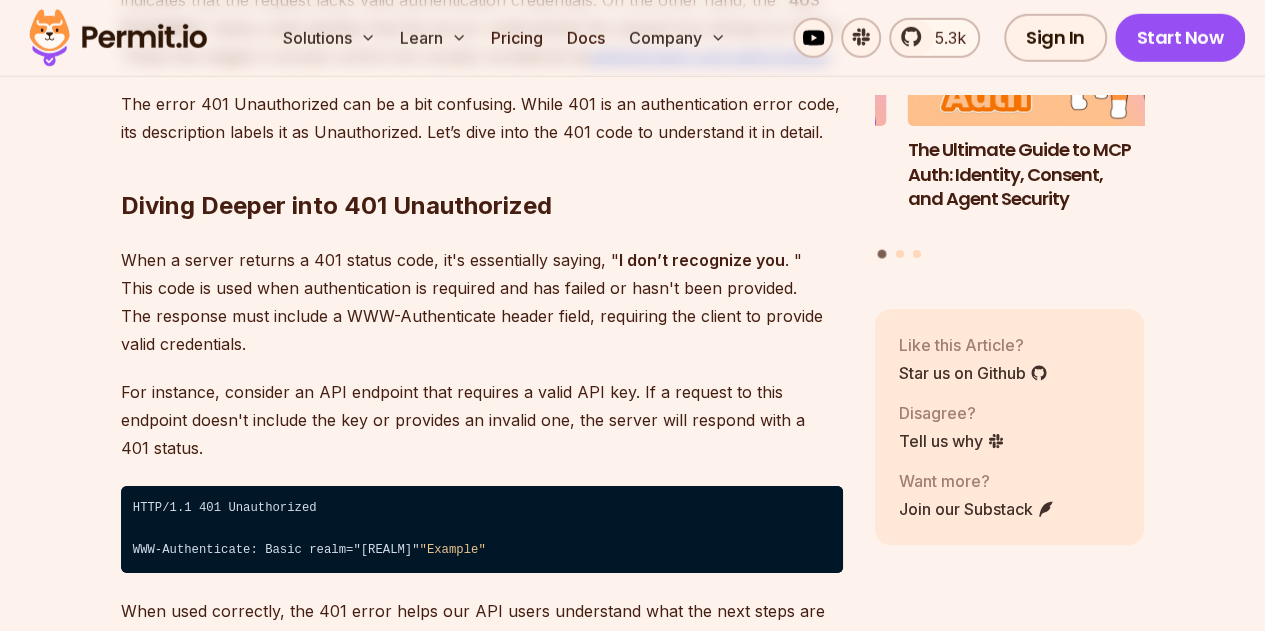 scroll, scrollTop: 3100, scrollLeft: 0, axis: vertical 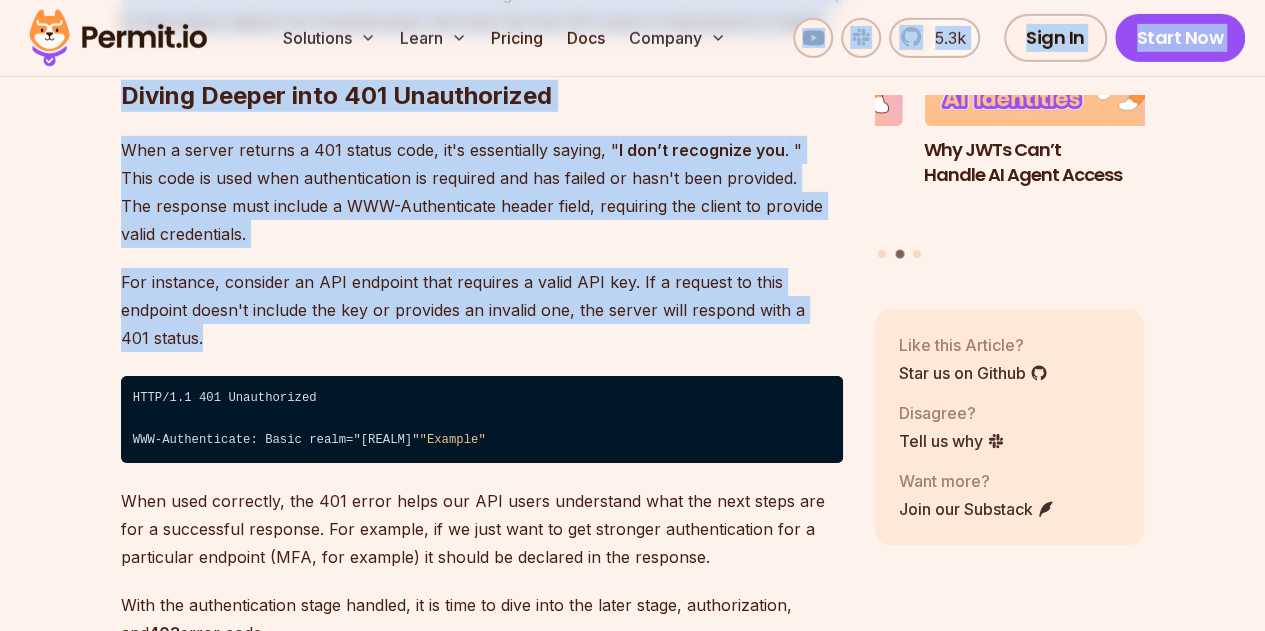 drag, startPoint x: 824, startPoint y: 318, endPoint x: 732, endPoint y: 61, distance: 272.9707 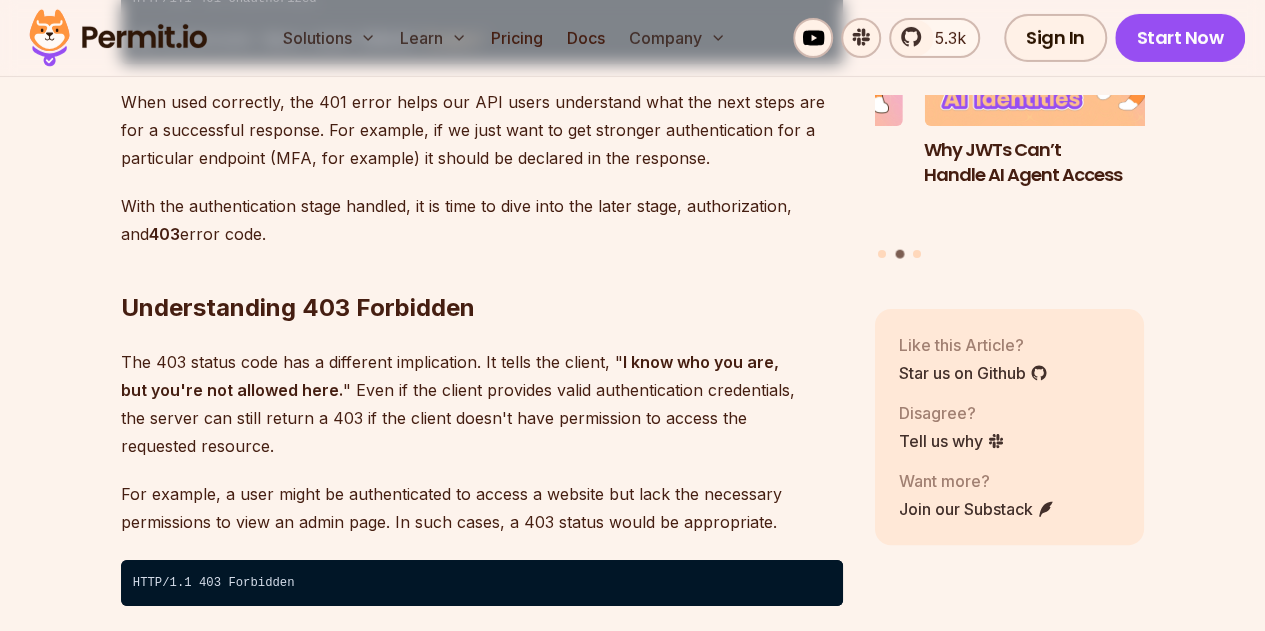scroll, scrollTop: 3500, scrollLeft: 0, axis: vertical 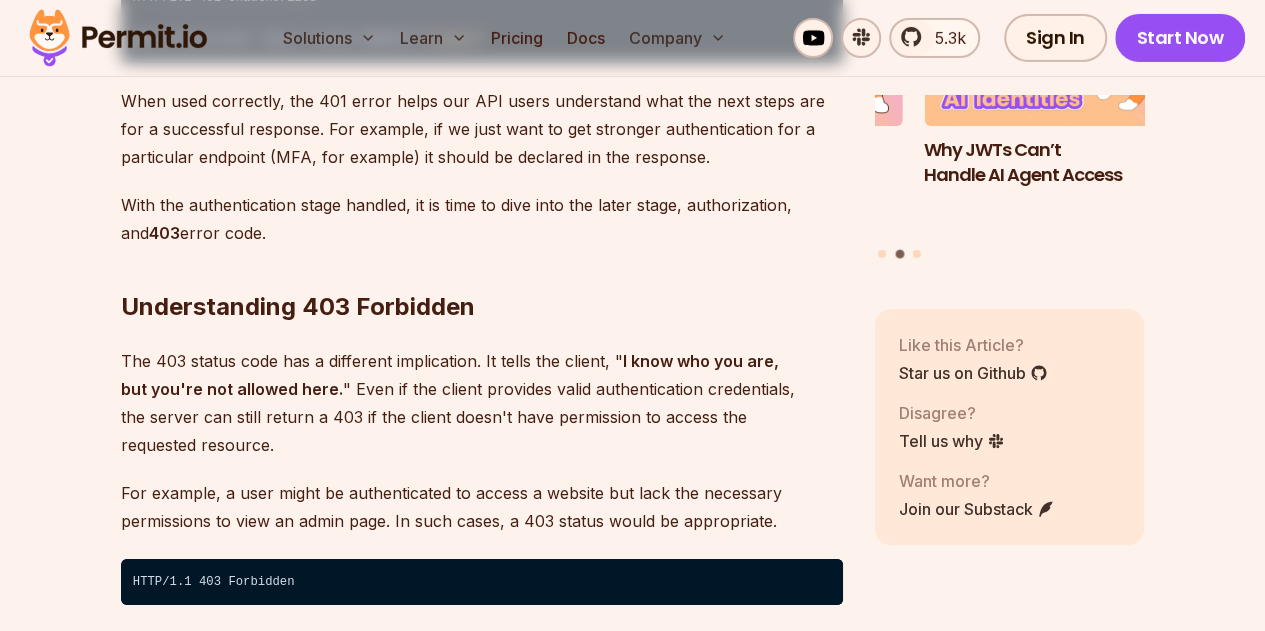 click on "Understanding 403 Forbidden" at bounding box center (482, 267) 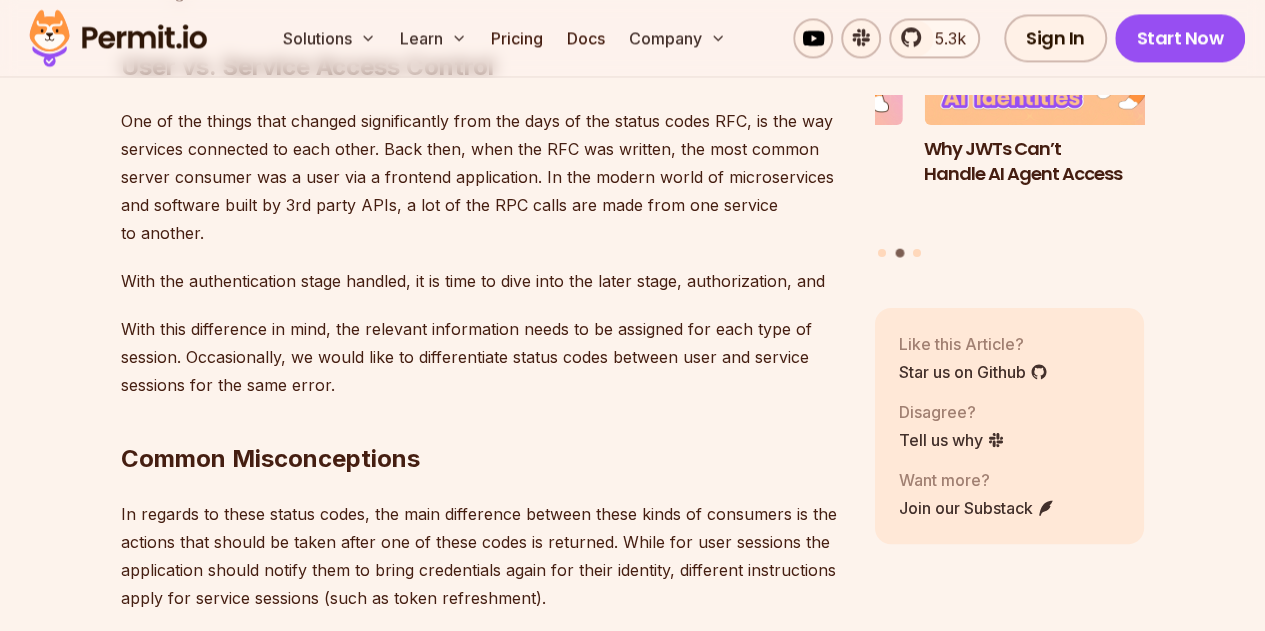 scroll, scrollTop: 5600, scrollLeft: 0, axis: vertical 